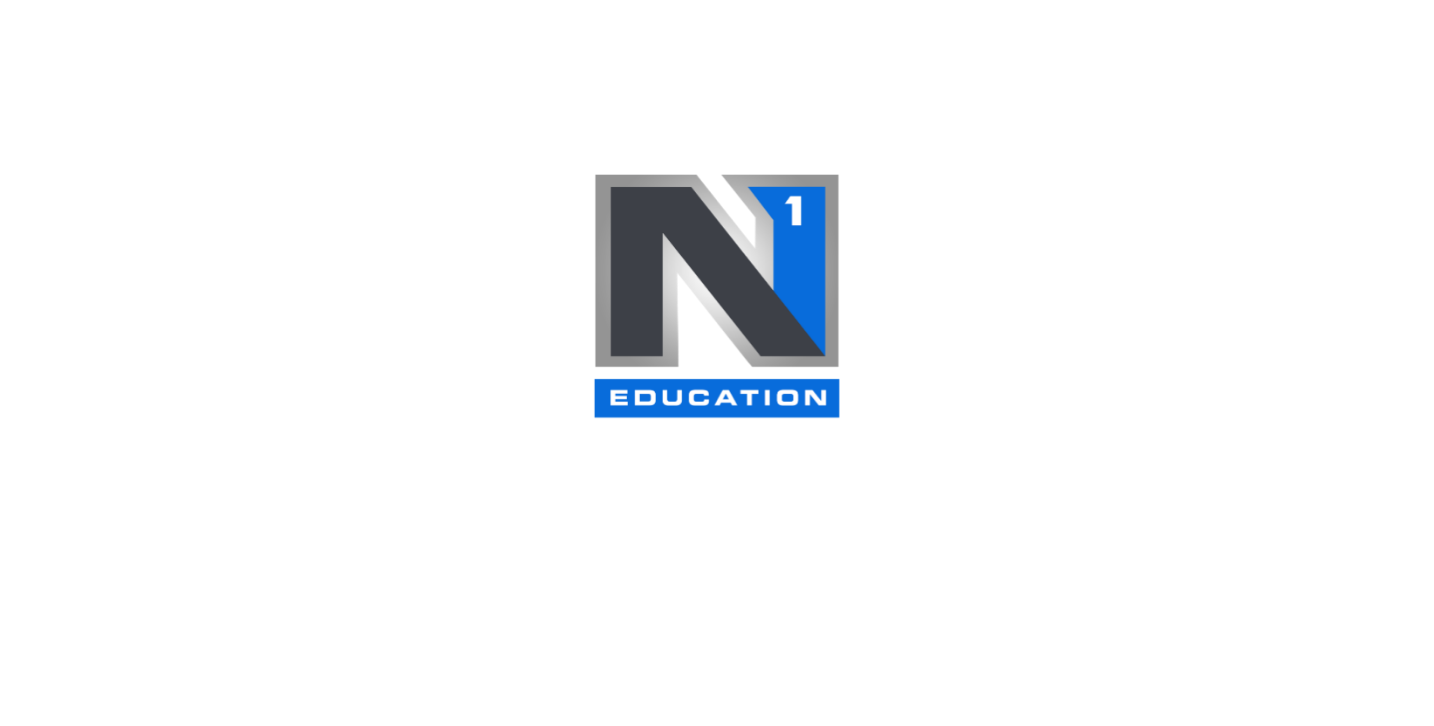 scroll, scrollTop: 0, scrollLeft: 0, axis: both 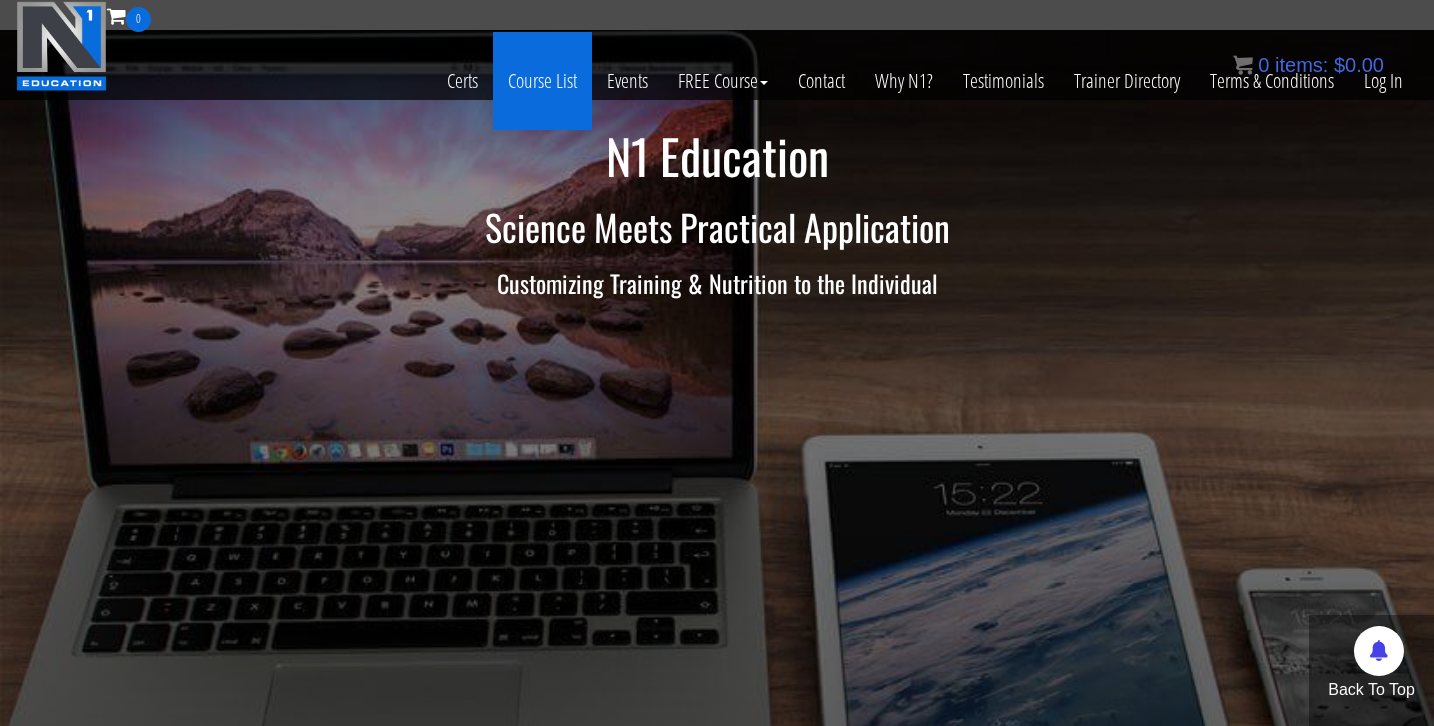 click on "Course List" at bounding box center (542, 81) 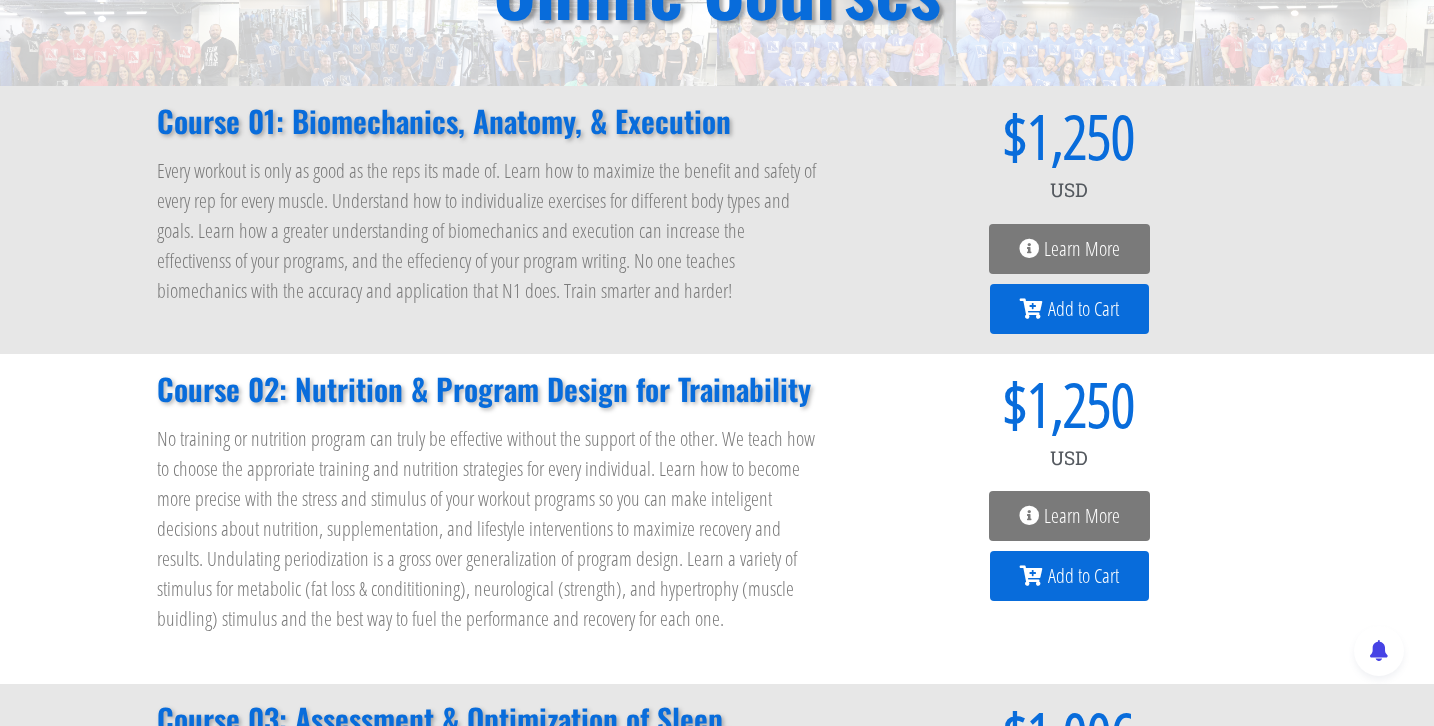 scroll, scrollTop: 266, scrollLeft: 0, axis: vertical 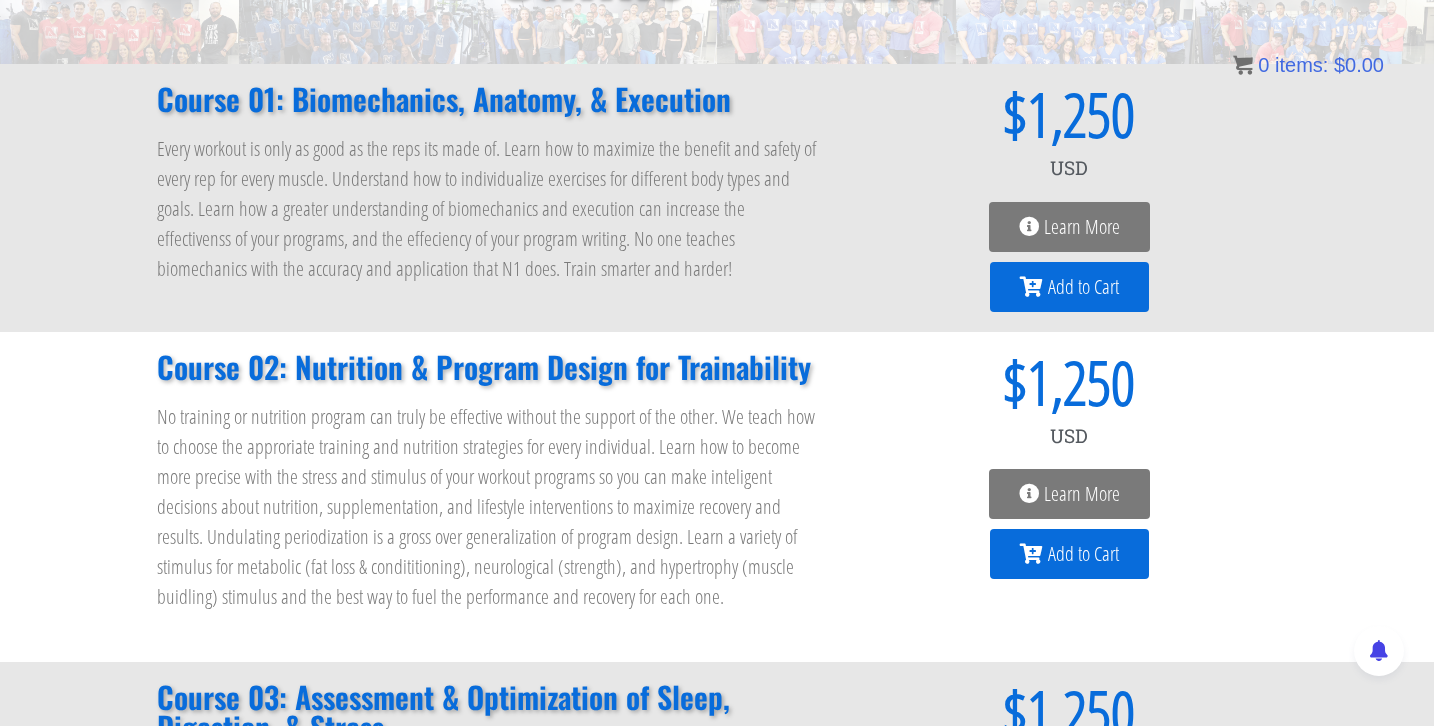 click on "Add to Cart" at bounding box center [1083, 554] 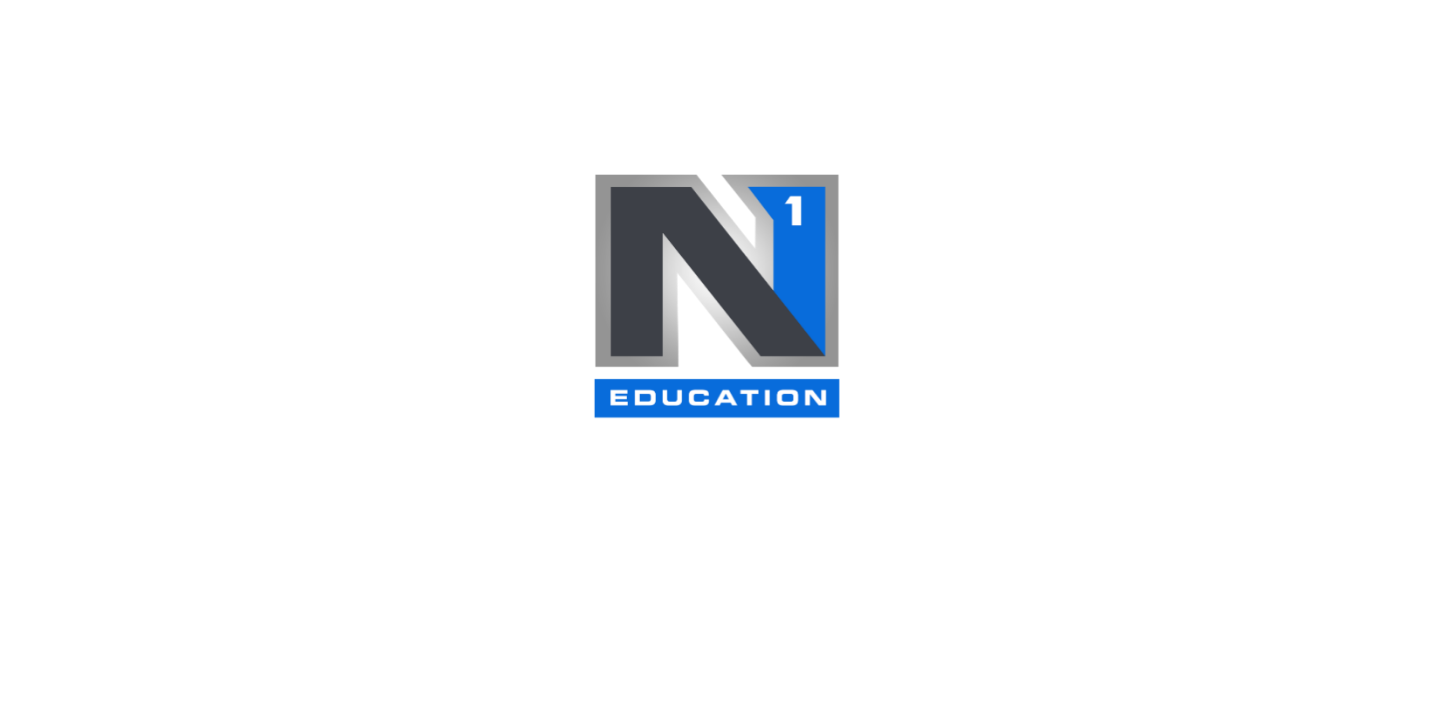 scroll, scrollTop: 0, scrollLeft: 0, axis: both 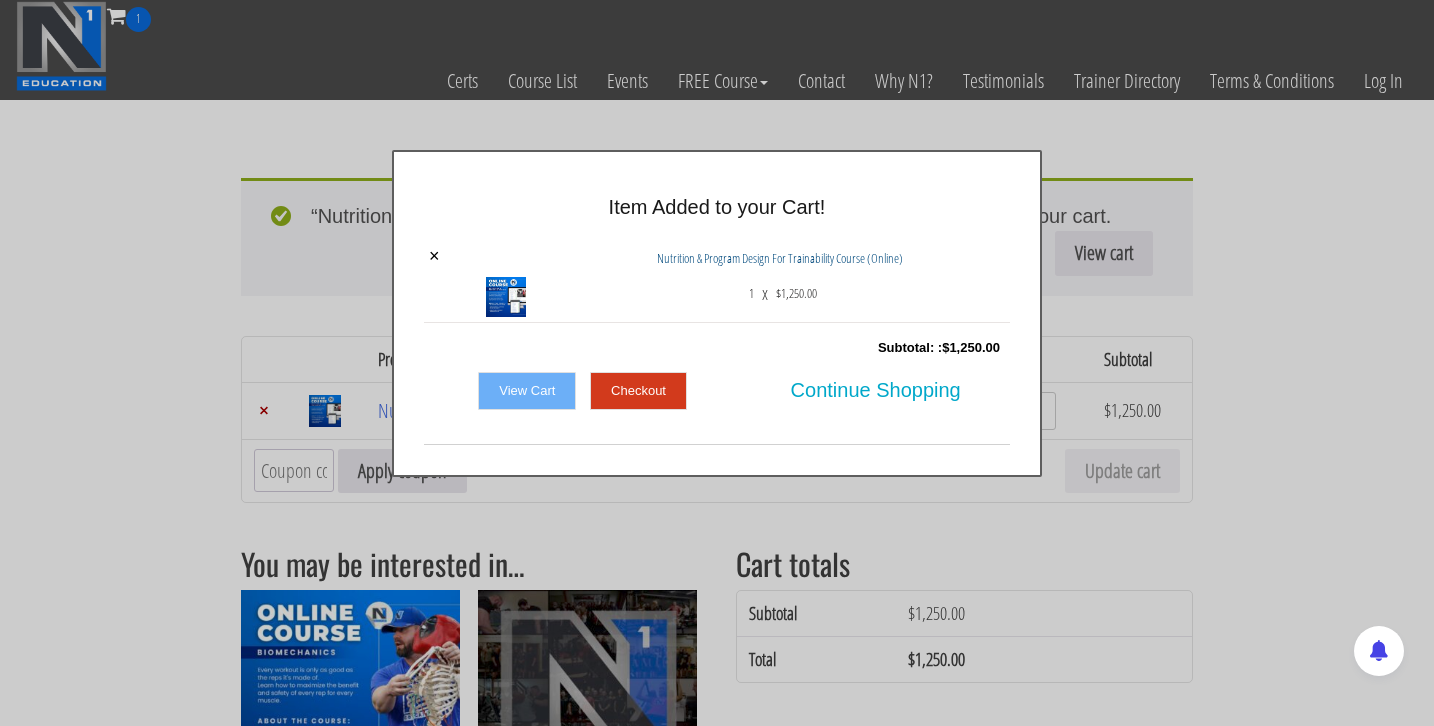 click on "×
Item Added to your Cart!
×
Nutrition & Program Design For Trainability Course (Online)
1
x
$ 1,250.00
Subtotal:            :  $ 1,250.00
View Cart" at bounding box center [717, 313] 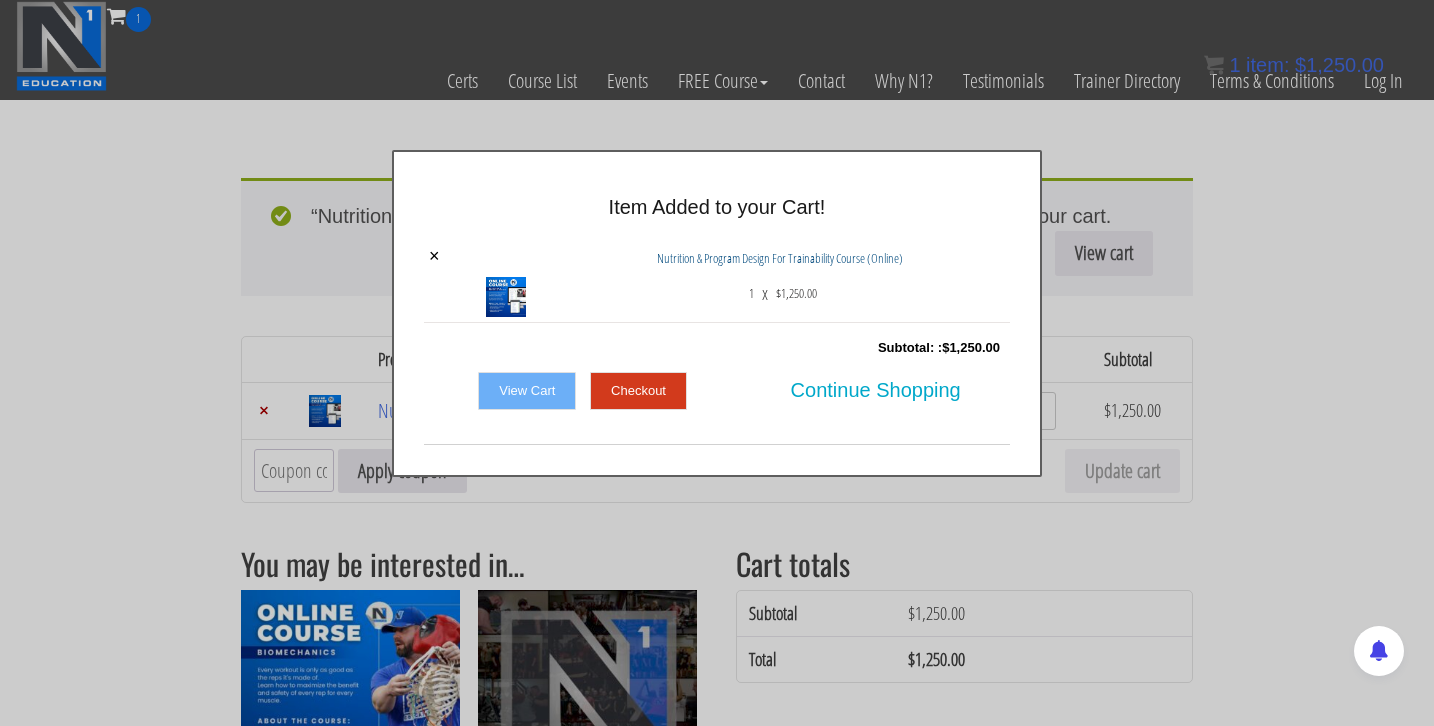 click on "View Cart" at bounding box center (527, 391) 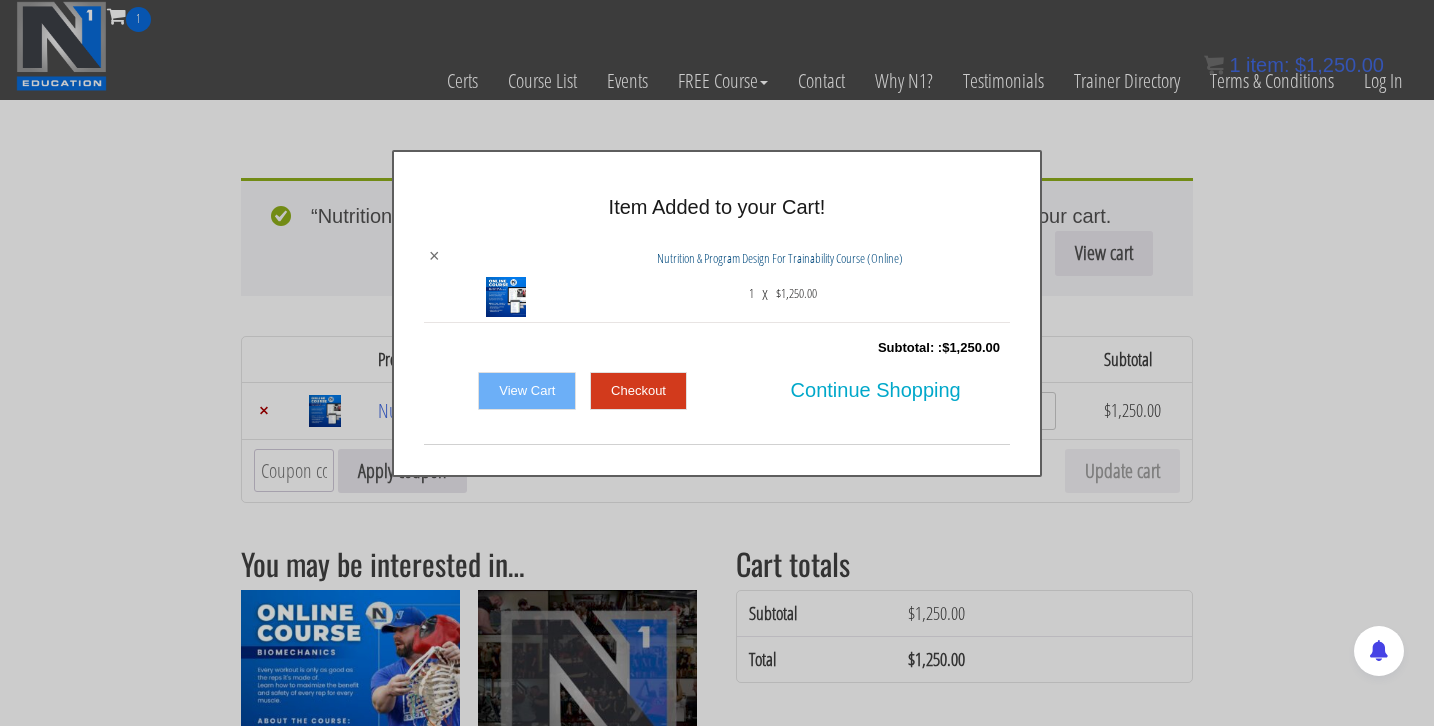 click on "×" at bounding box center [434, 256] 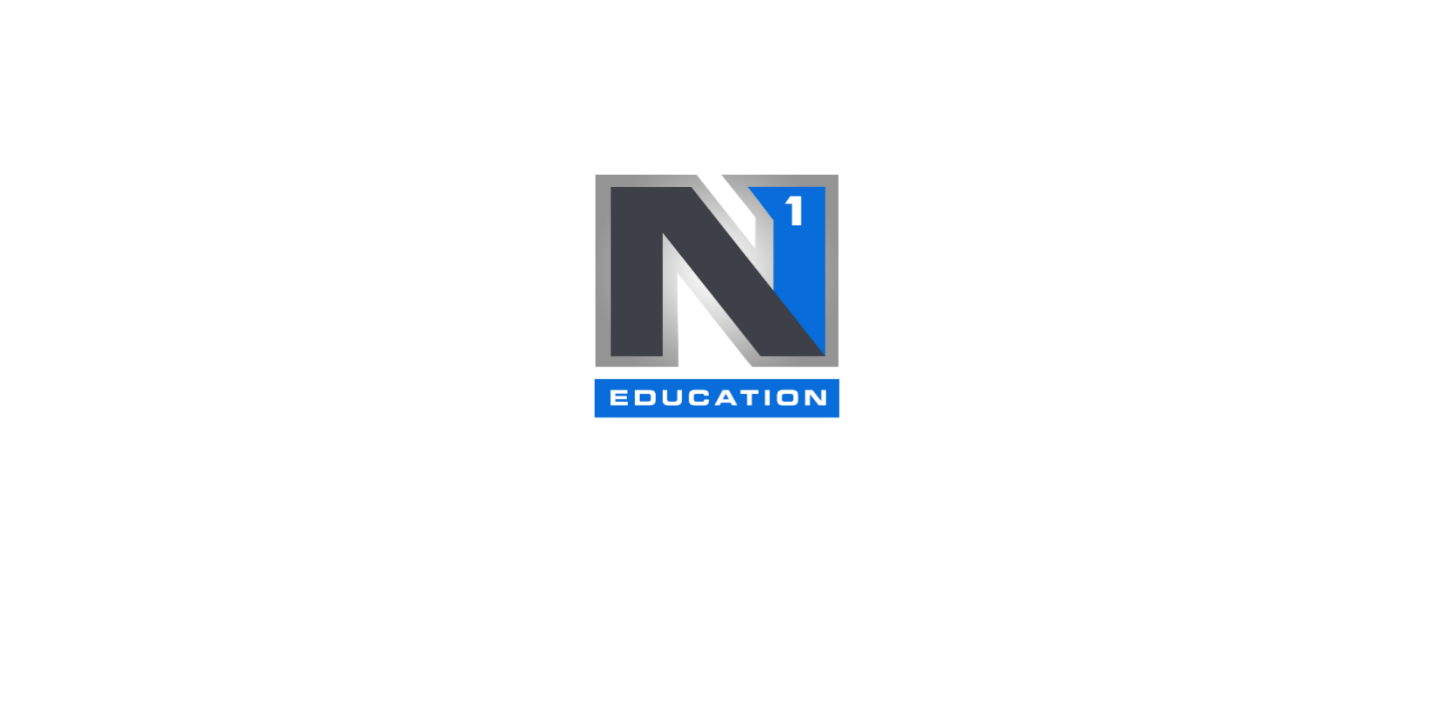 scroll, scrollTop: 0, scrollLeft: 0, axis: both 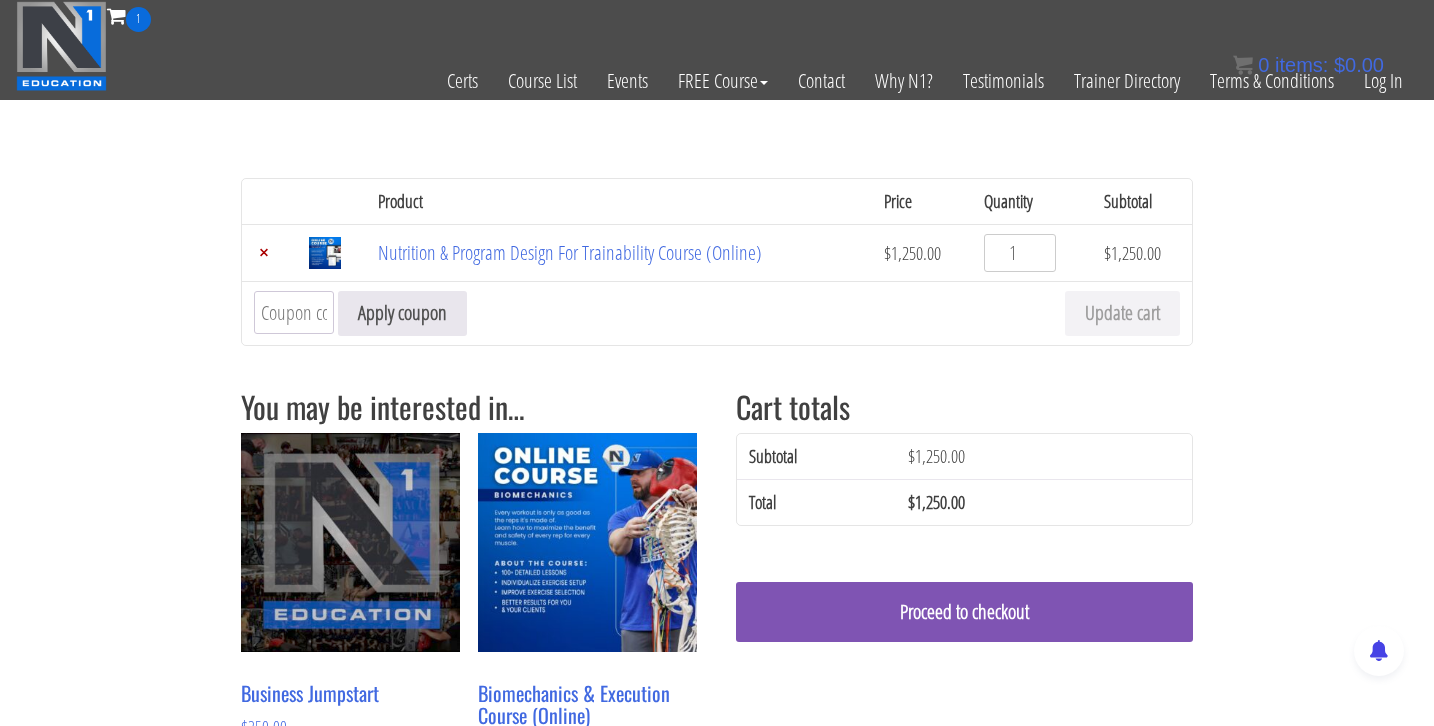 click on "Coupon:" at bounding box center [294, 312] 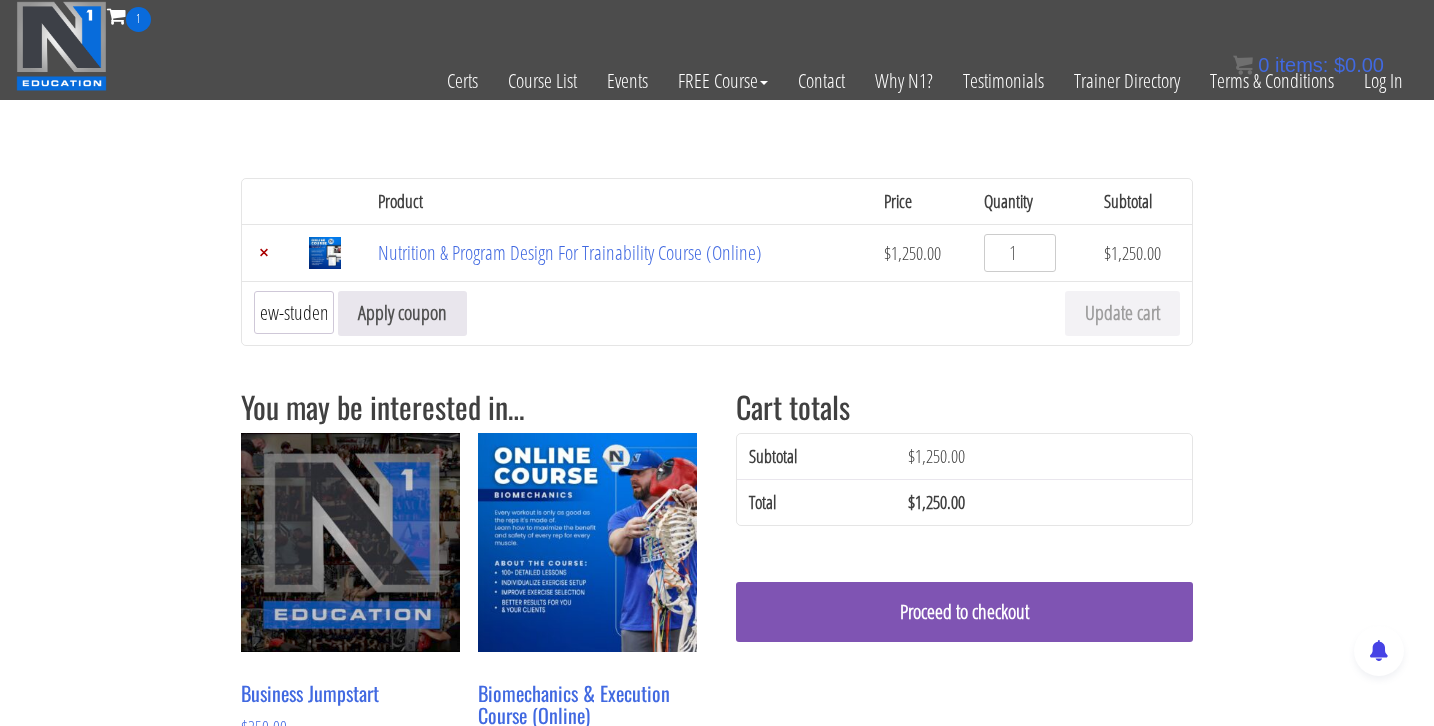 scroll, scrollTop: 0, scrollLeft: 14, axis: horizontal 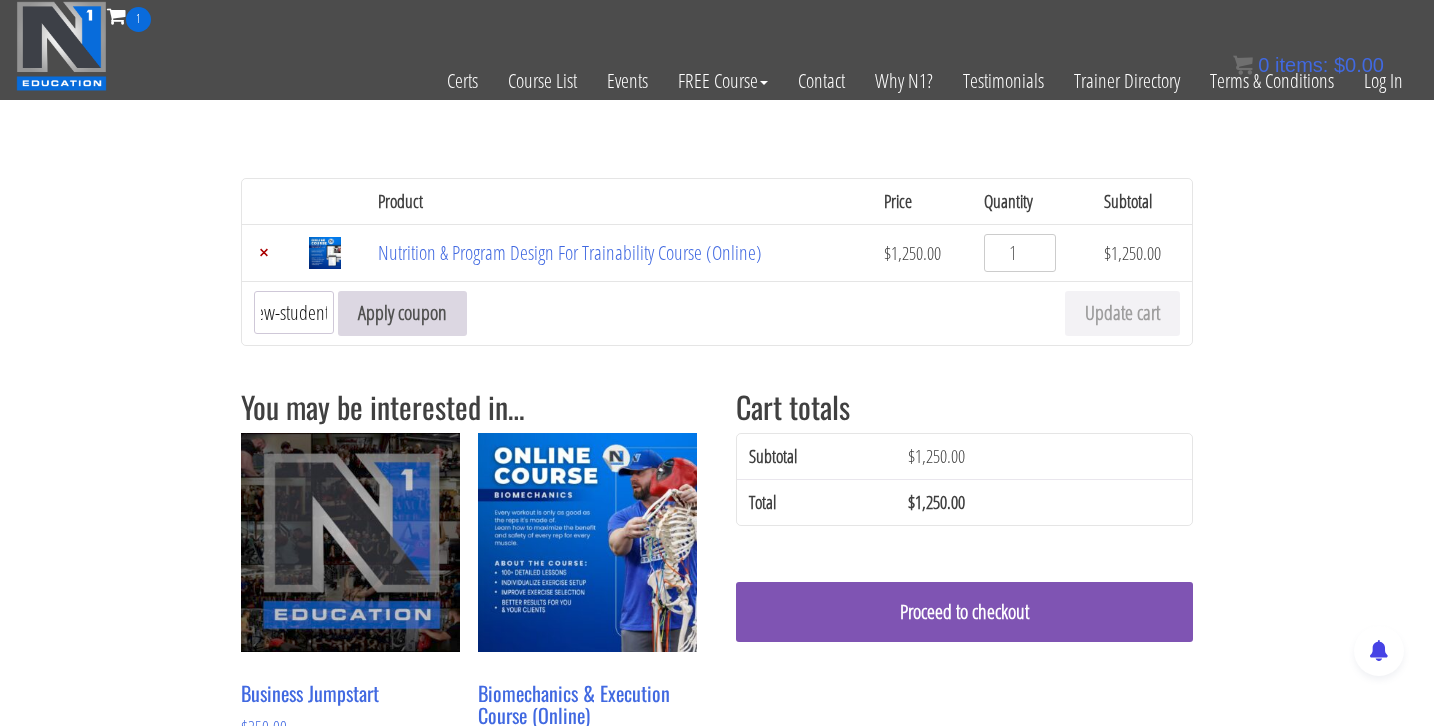 type on "new-student" 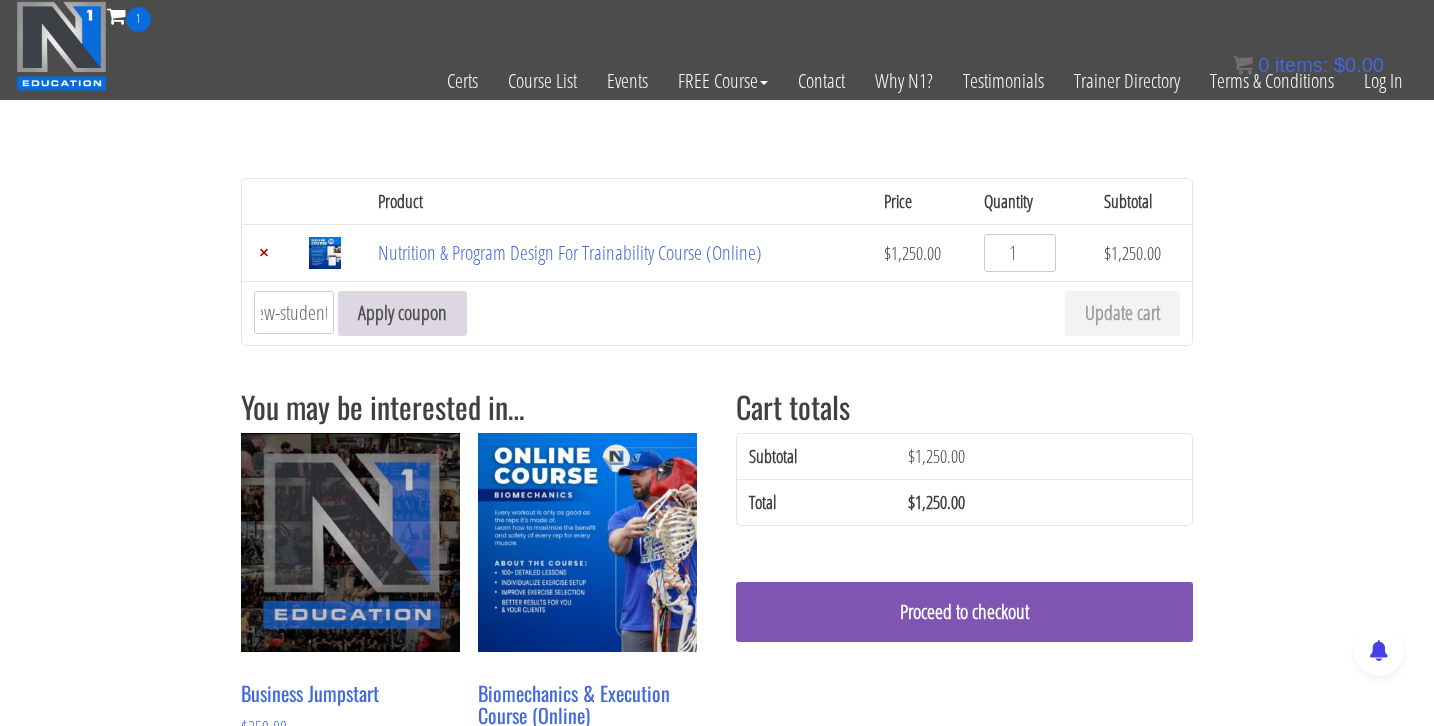 scroll, scrollTop: 0, scrollLeft: 0, axis: both 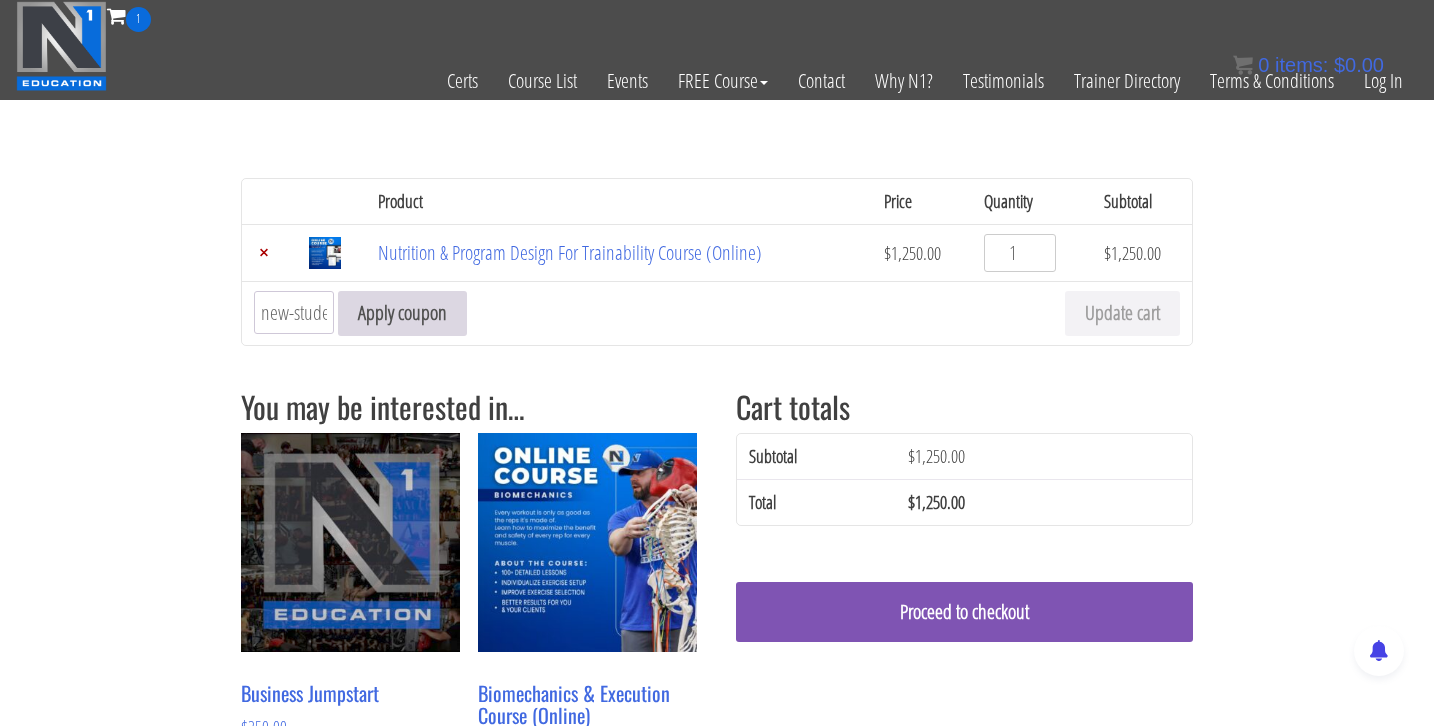 click on "Apply coupon" at bounding box center (402, 313) 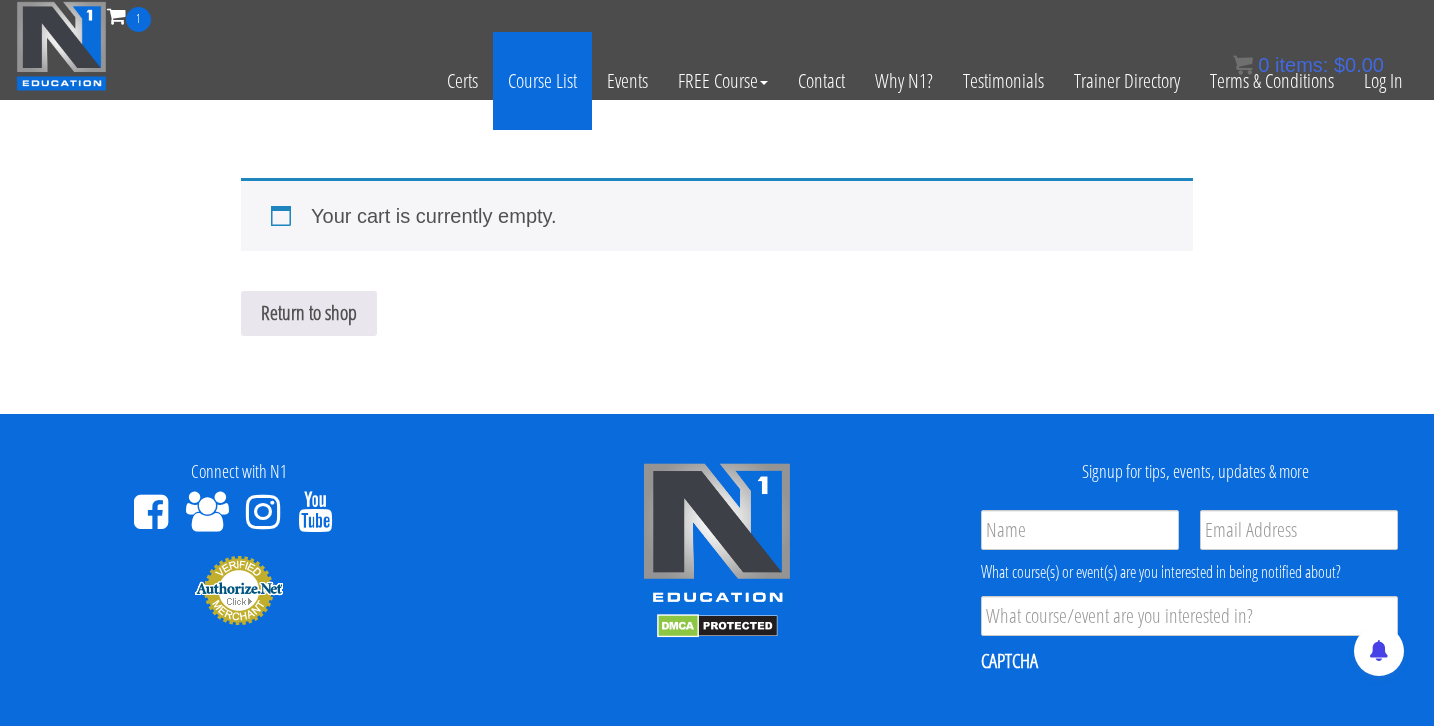 click on "Course List" at bounding box center (542, 81) 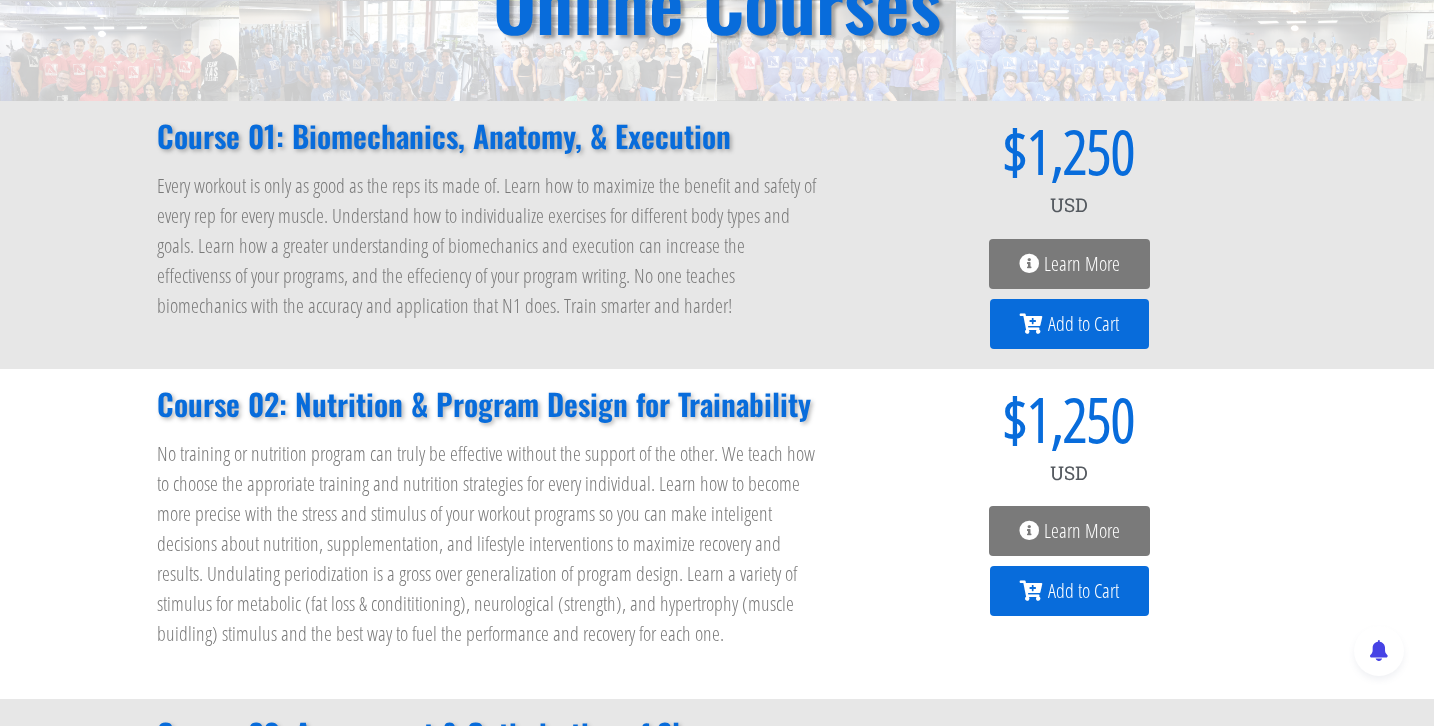 scroll, scrollTop: 237, scrollLeft: 0, axis: vertical 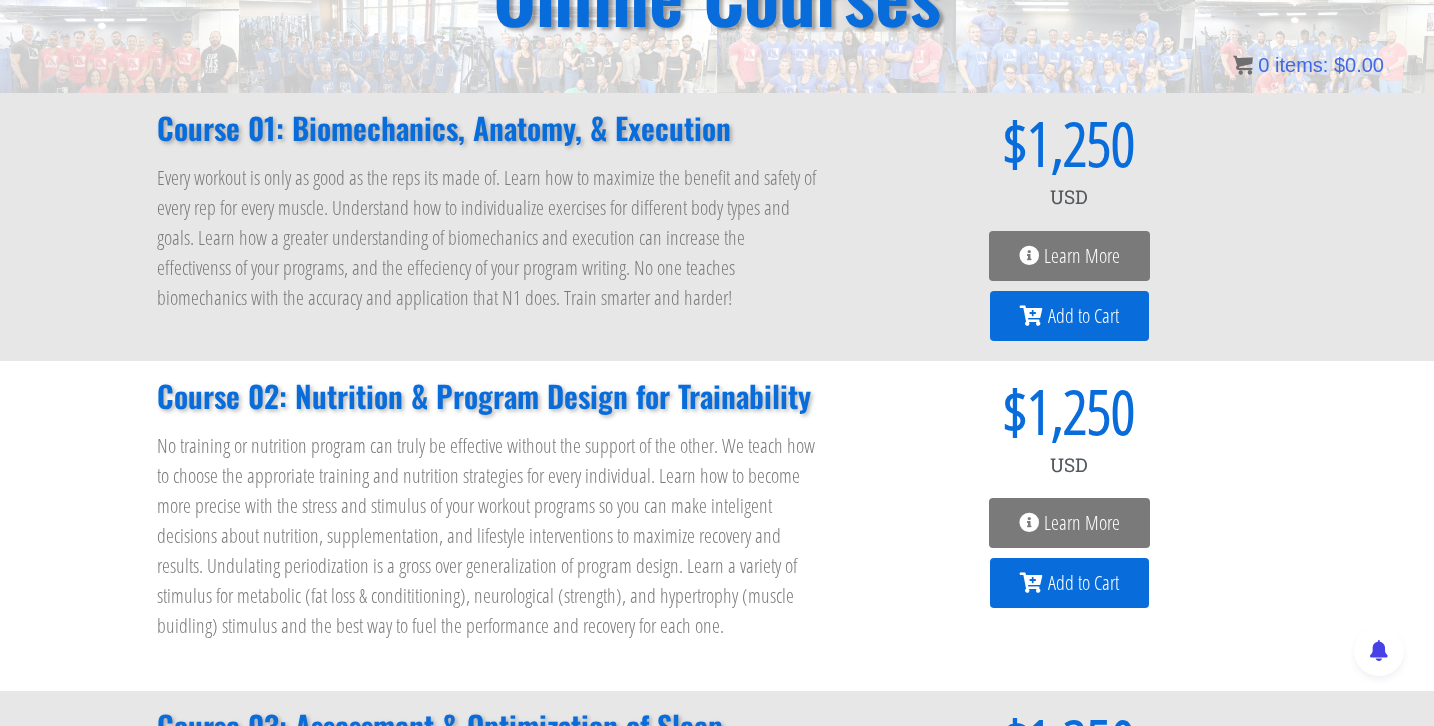 click on "Learn More" at bounding box center [1082, 523] 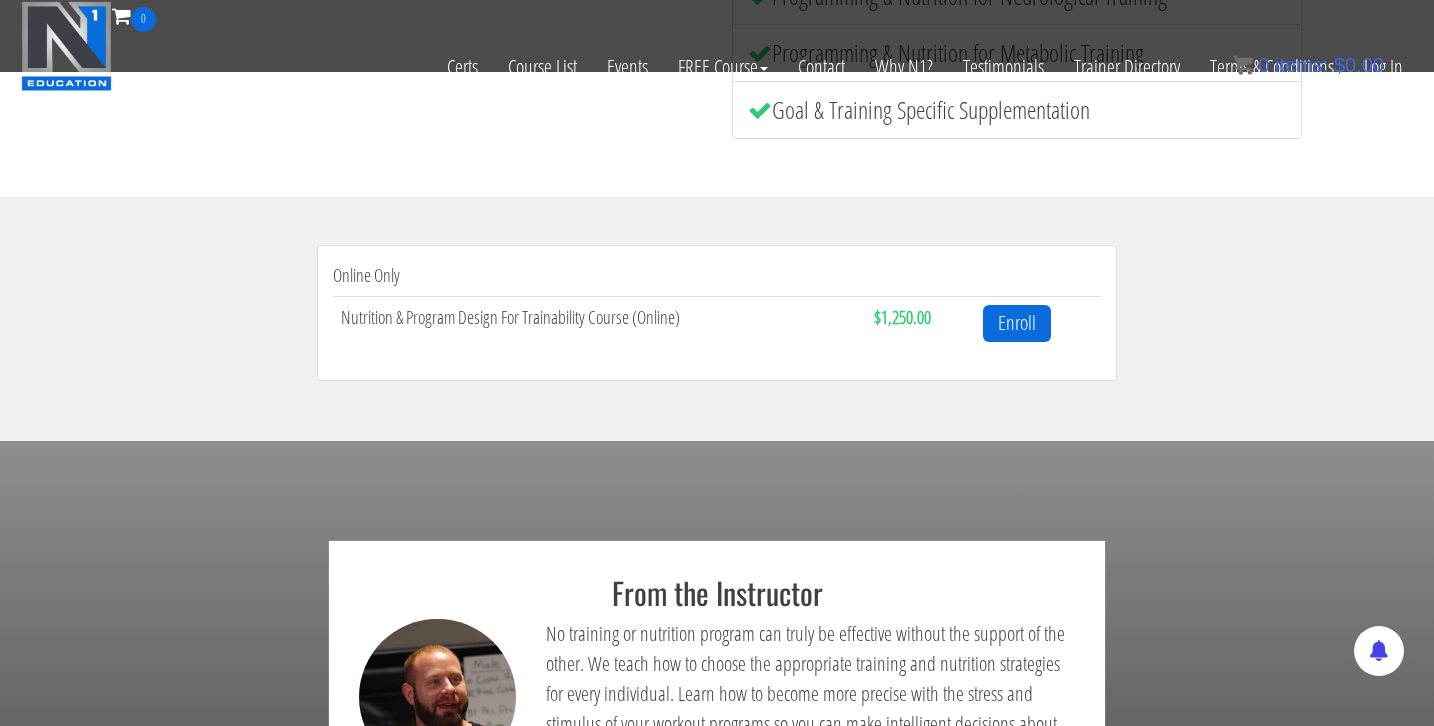 scroll, scrollTop: 540, scrollLeft: 0, axis: vertical 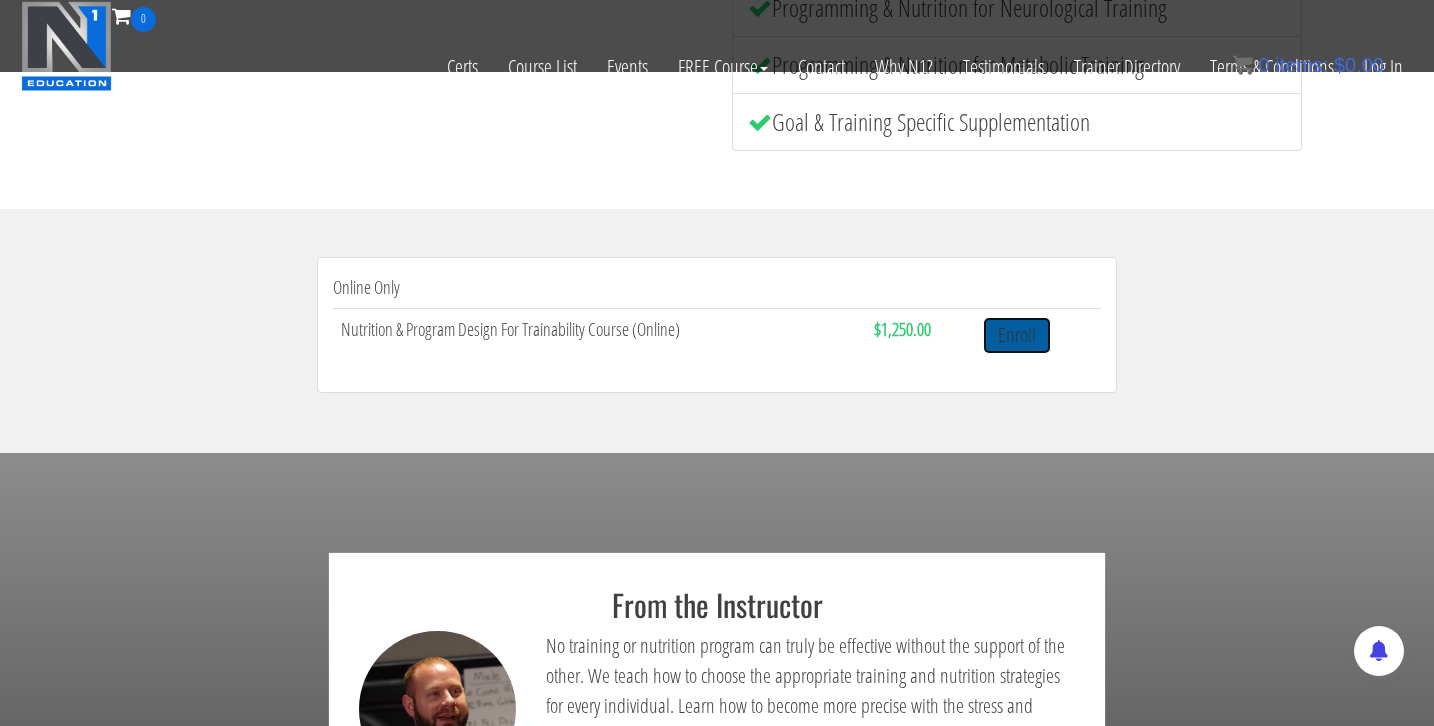 click on "Enroll" at bounding box center [1017, 335] 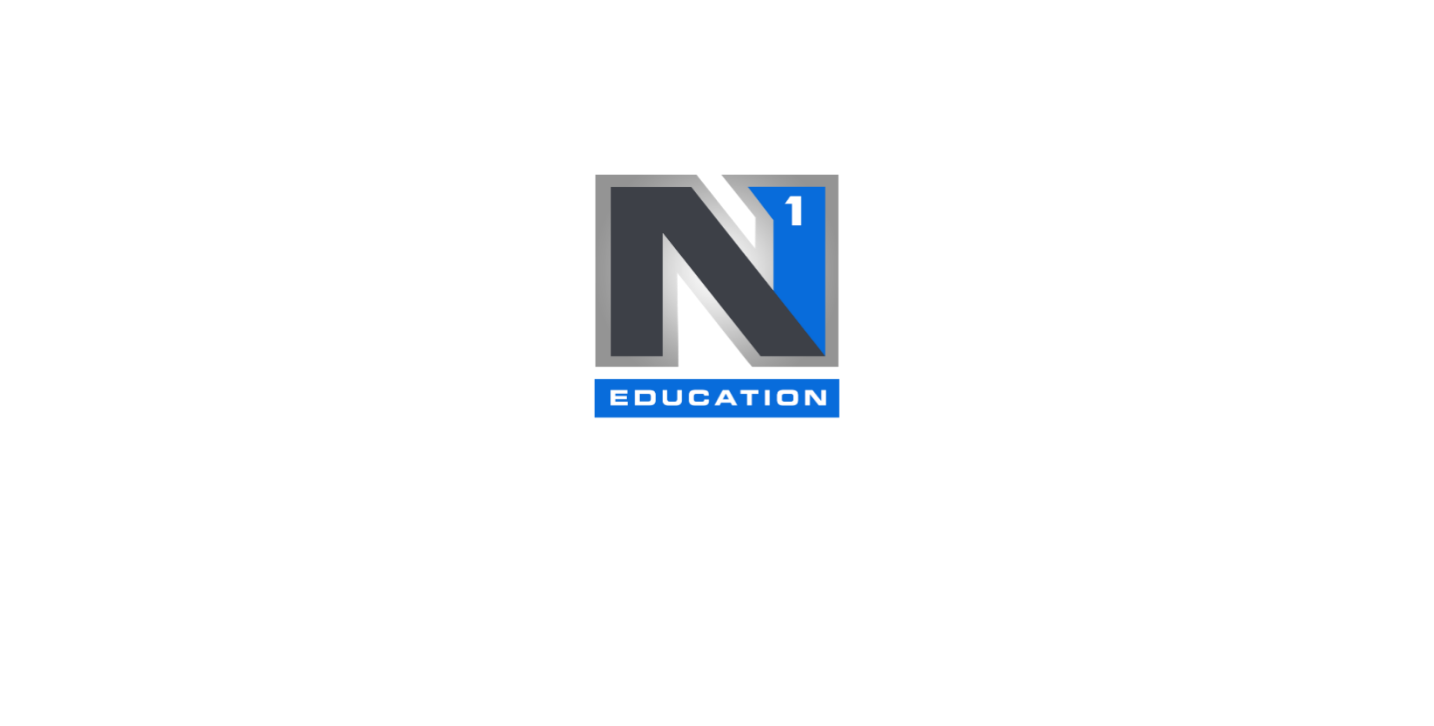 scroll, scrollTop: 0, scrollLeft: 0, axis: both 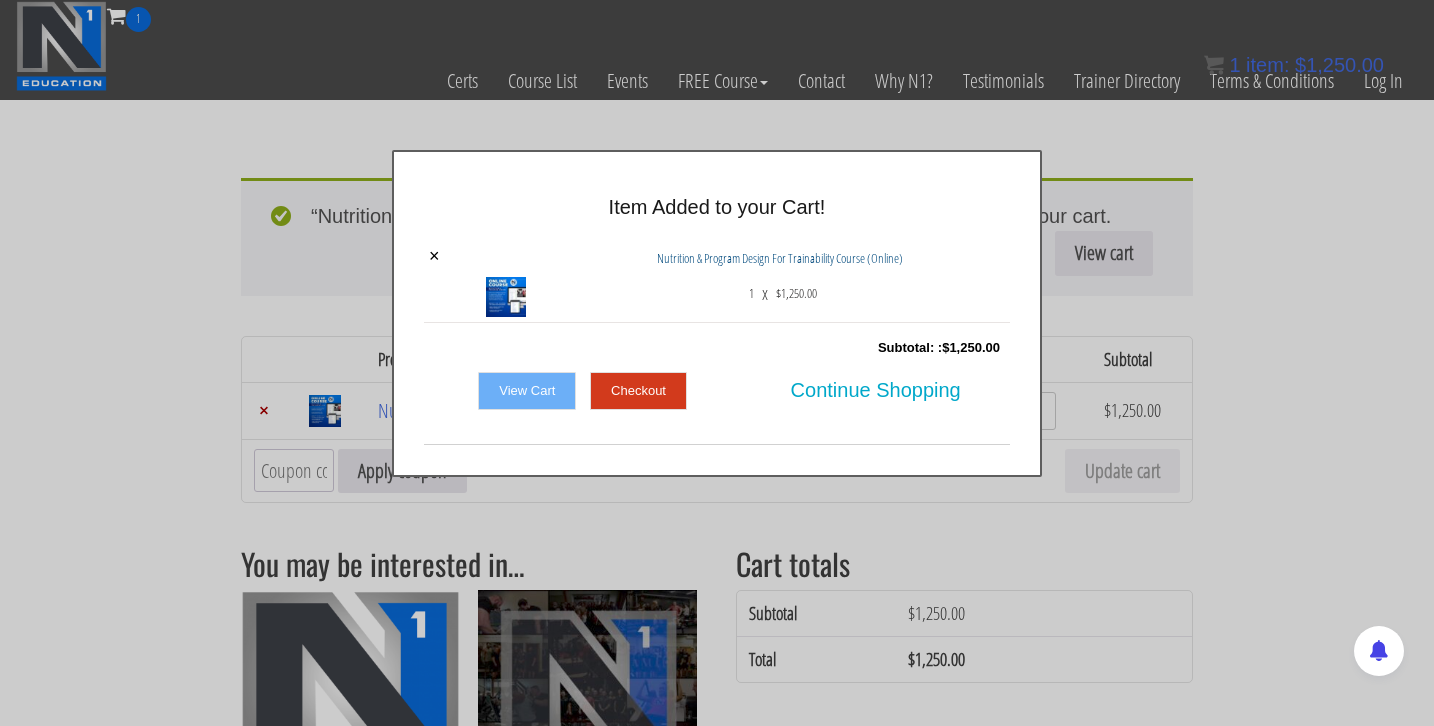 click on "View Cart" at bounding box center (527, 391) 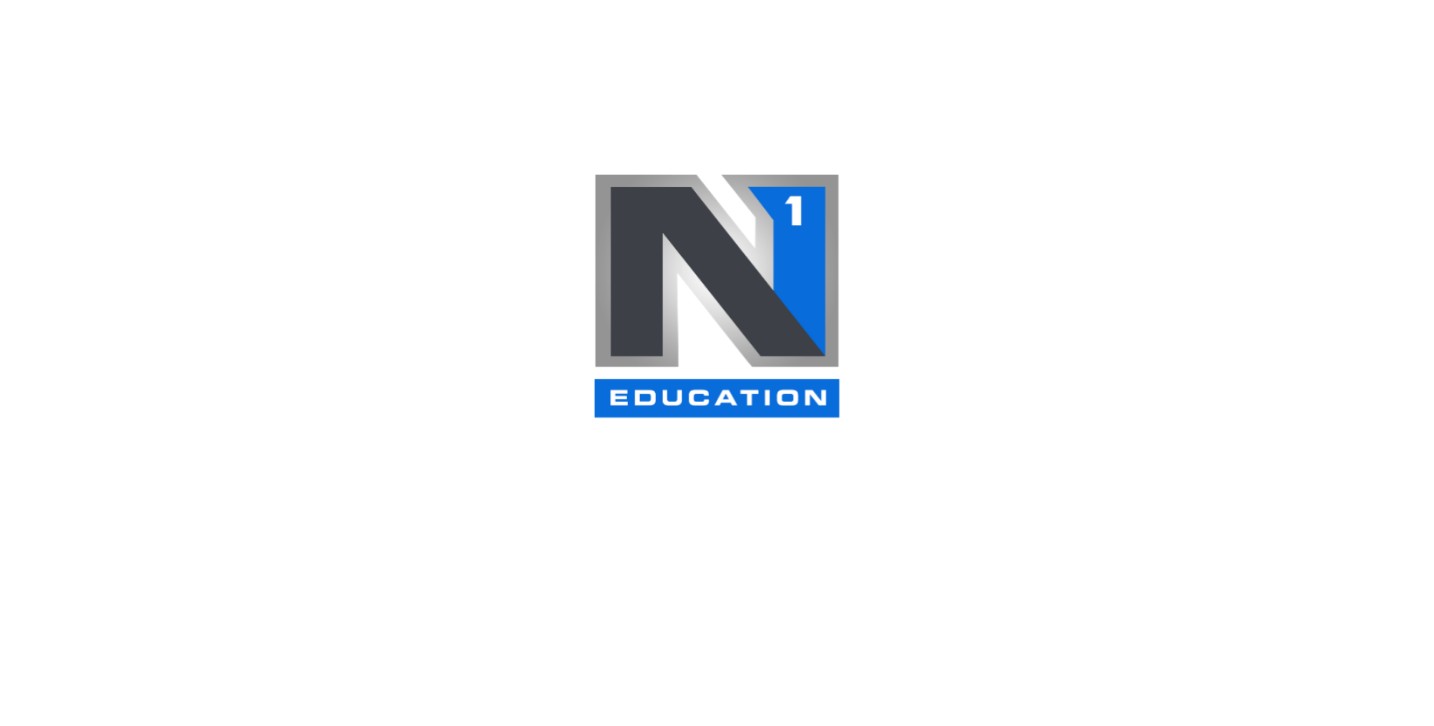 scroll, scrollTop: 0, scrollLeft: 0, axis: both 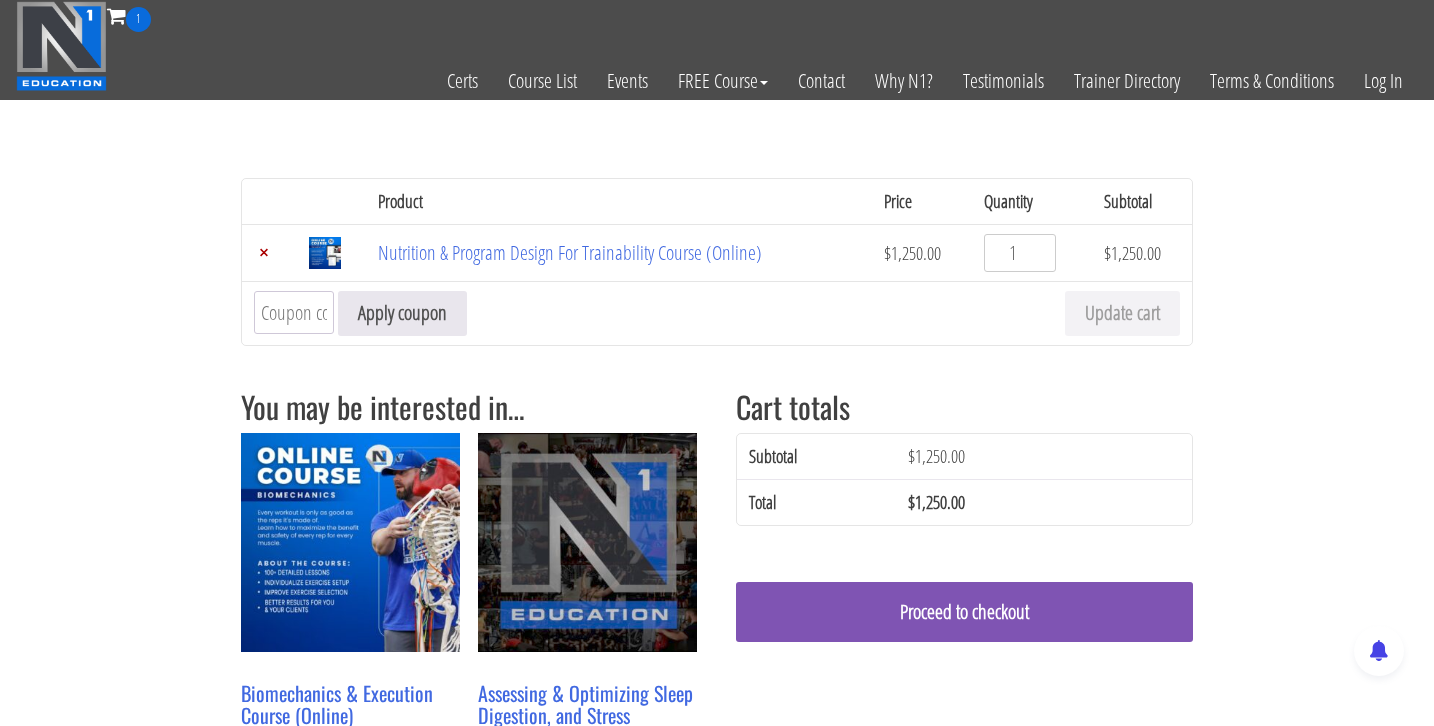 click on "Coupon:" at bounding box center [294, 312] 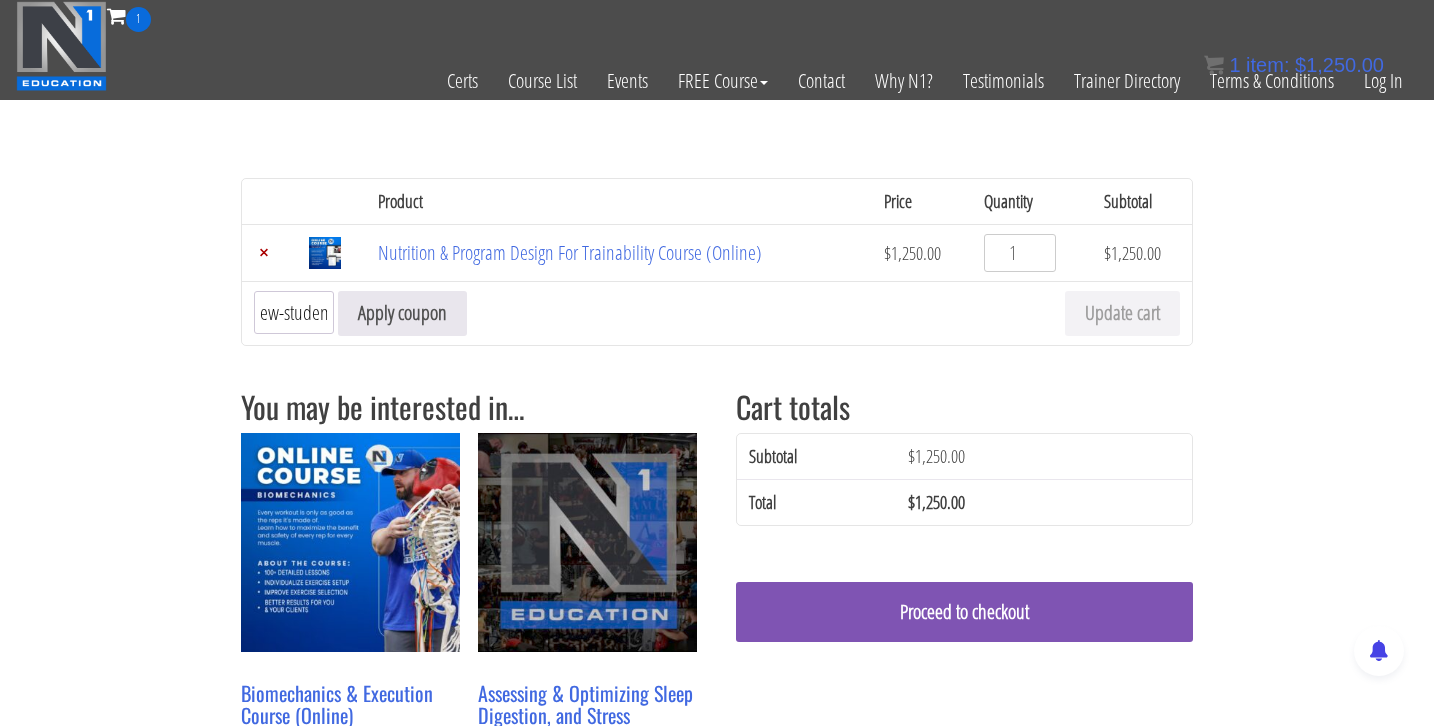 scroll, scrollTop: 0, scrollLeft: 14, axis: horizontal 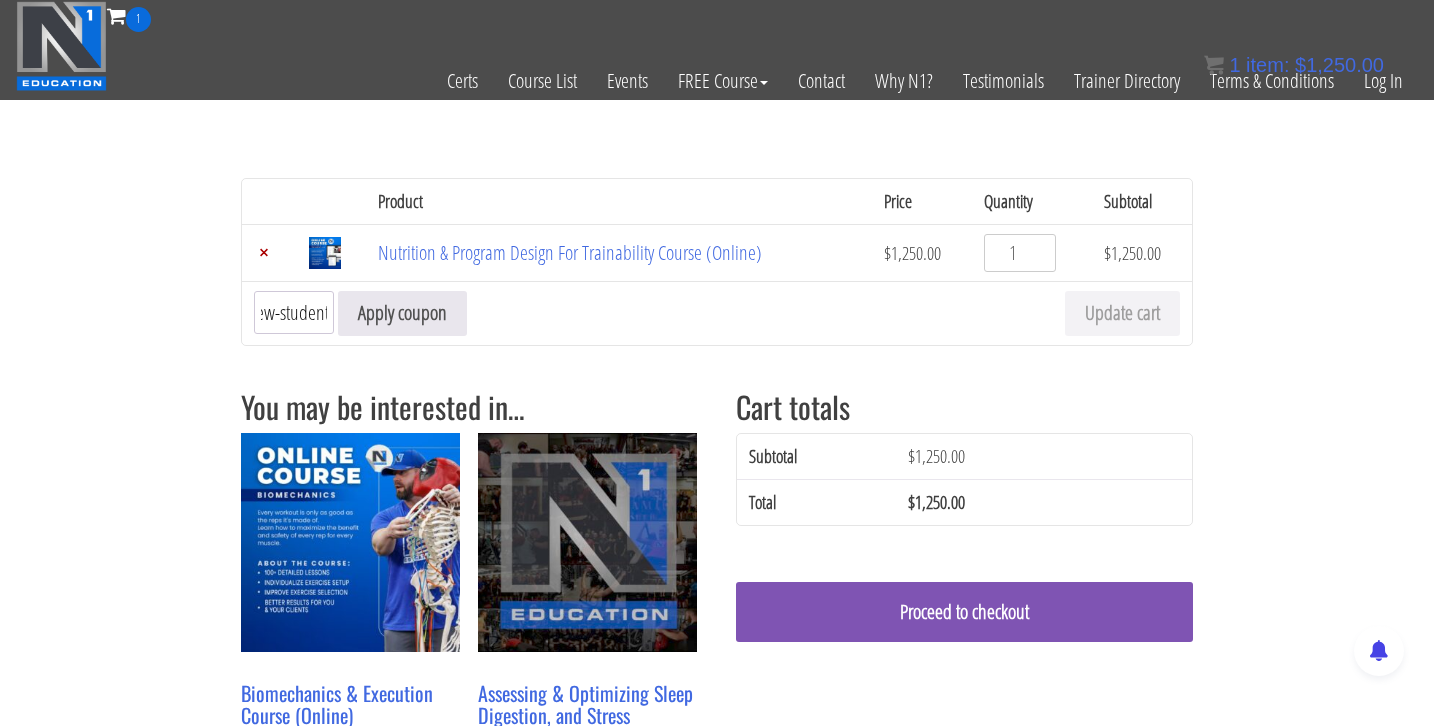 type on "new-student" 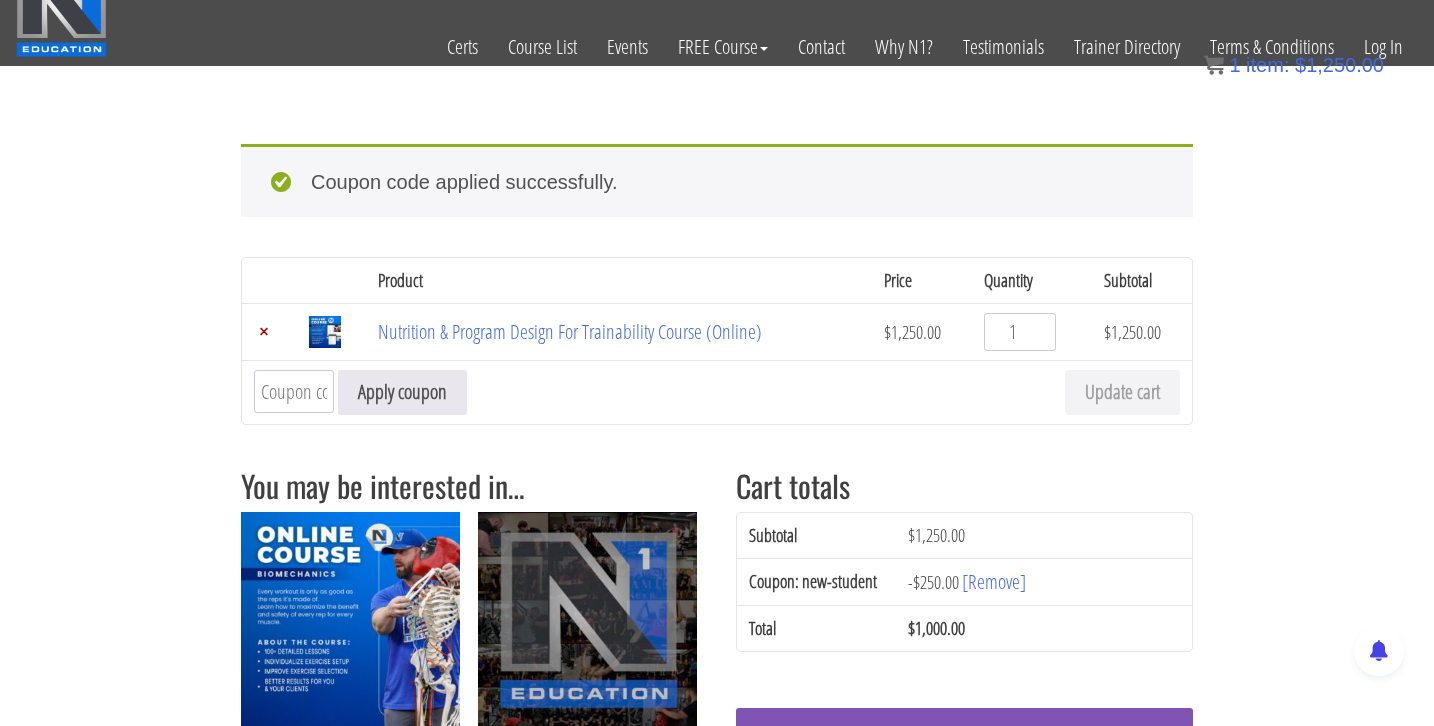 scroll, scrollTop: 32, scrollLeft: 0, axis: vertical 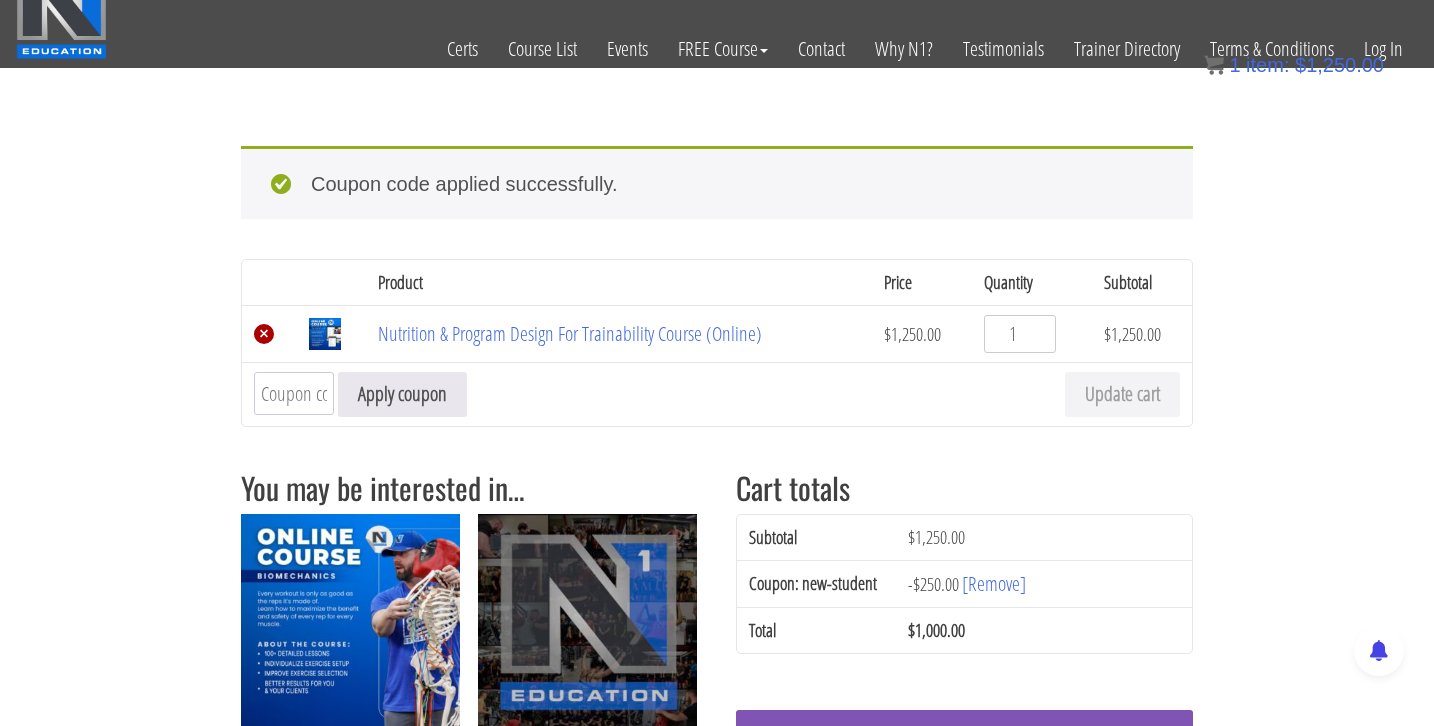 click on "×" at bounding box center [264, 334] 